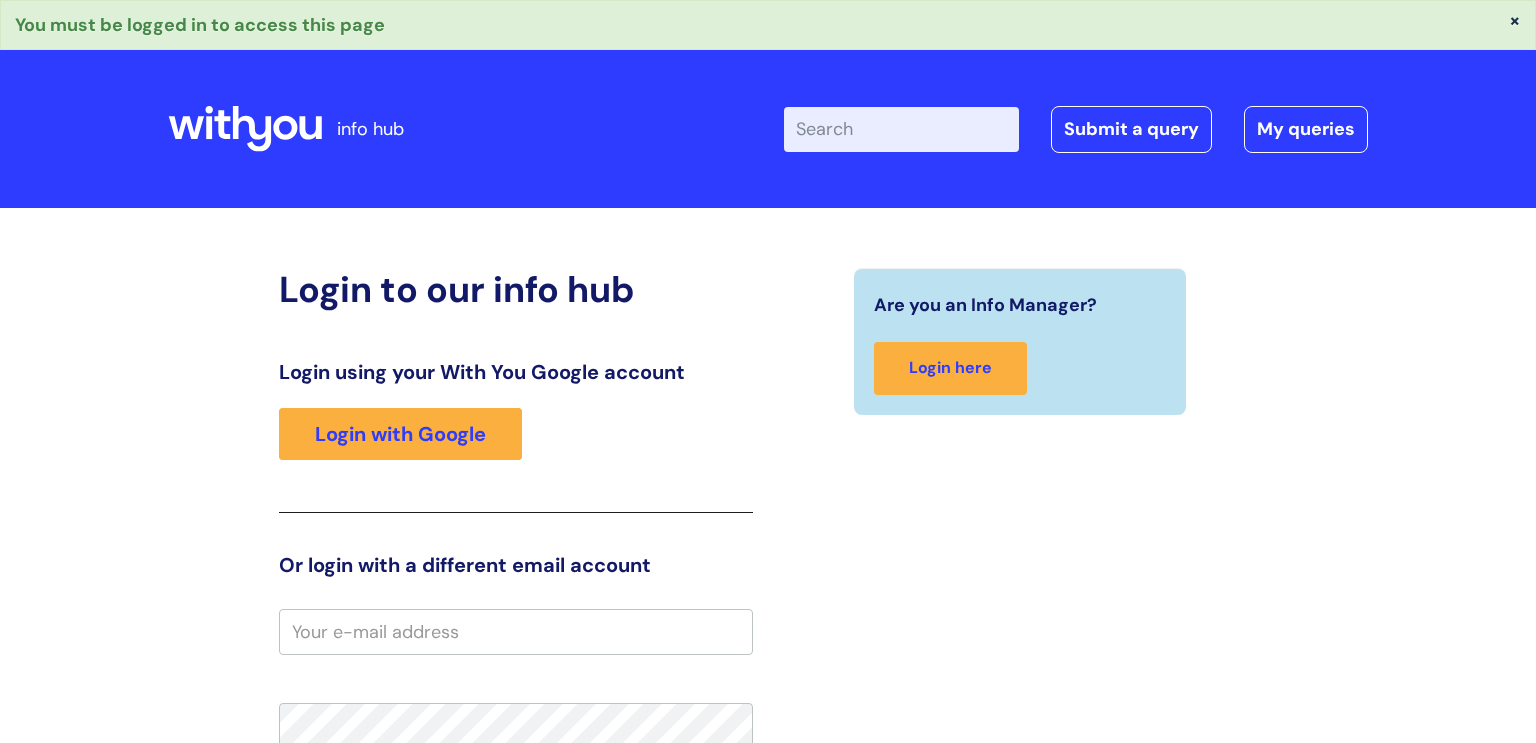 scroll, scrollTop: 0, scrollLeft: 0, axis: both 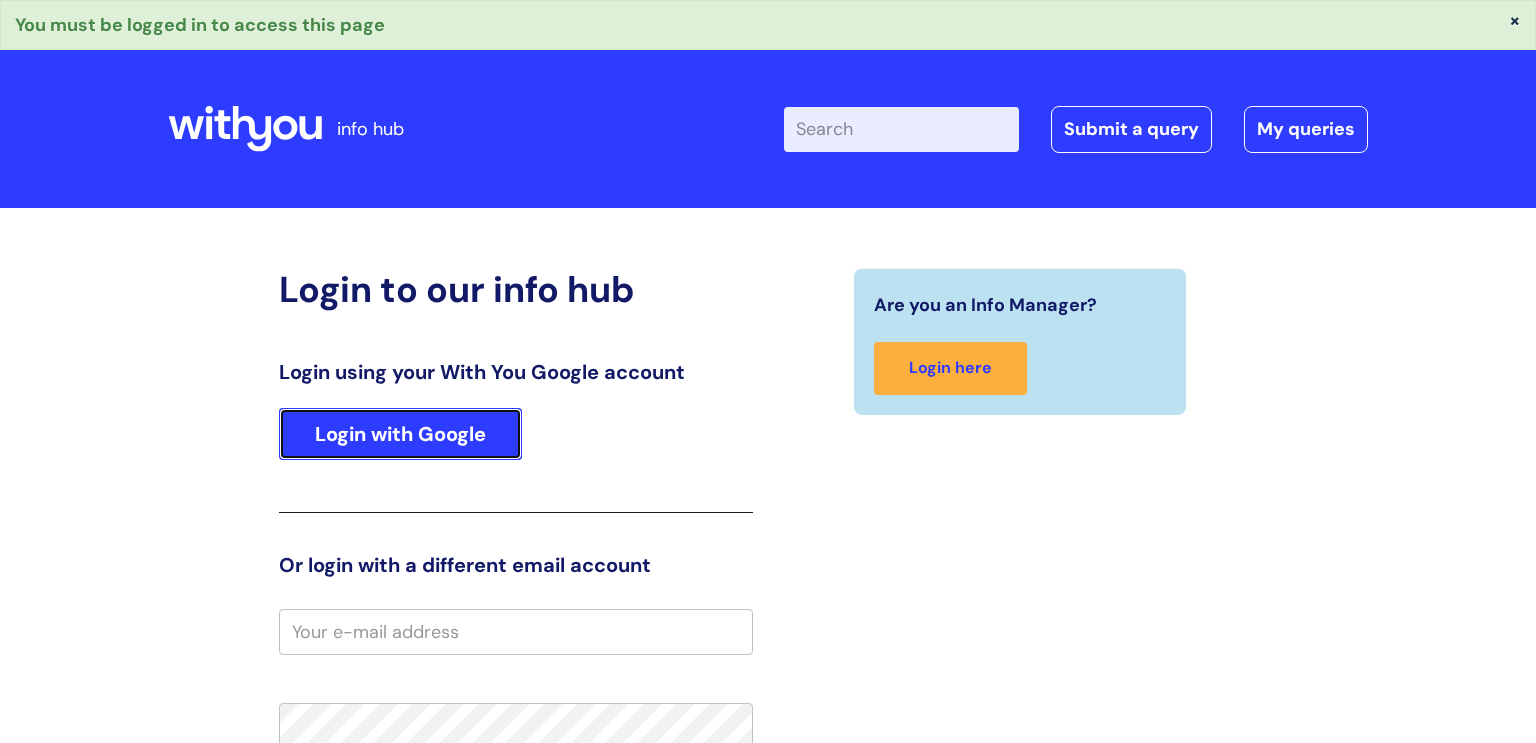 click on "Login with Google" at bounding box center [400, 434] 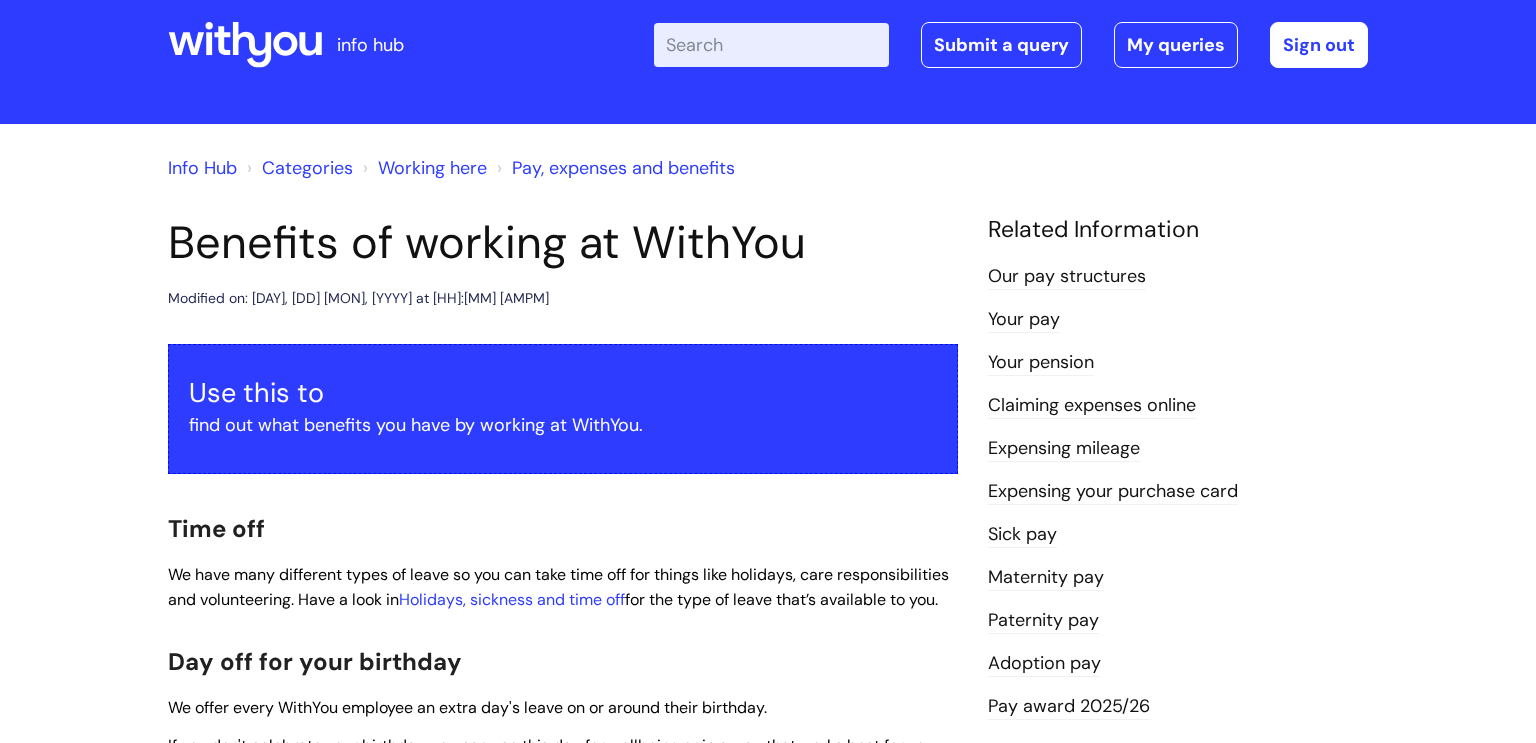 scroll, scrollTop: 0, scrollLeft: 0, axis: both 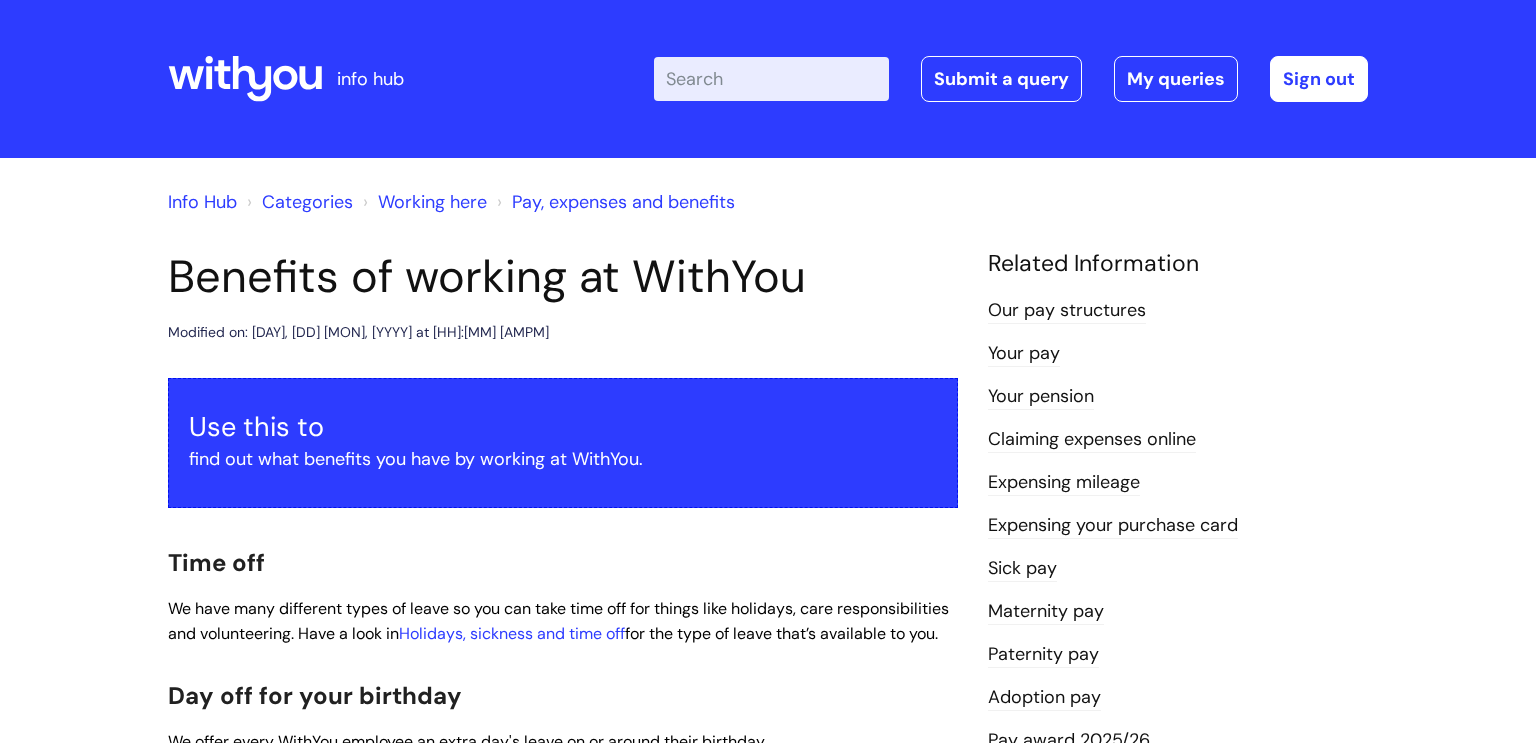 click on "Sick pay" at bounding box center (1022, 569) 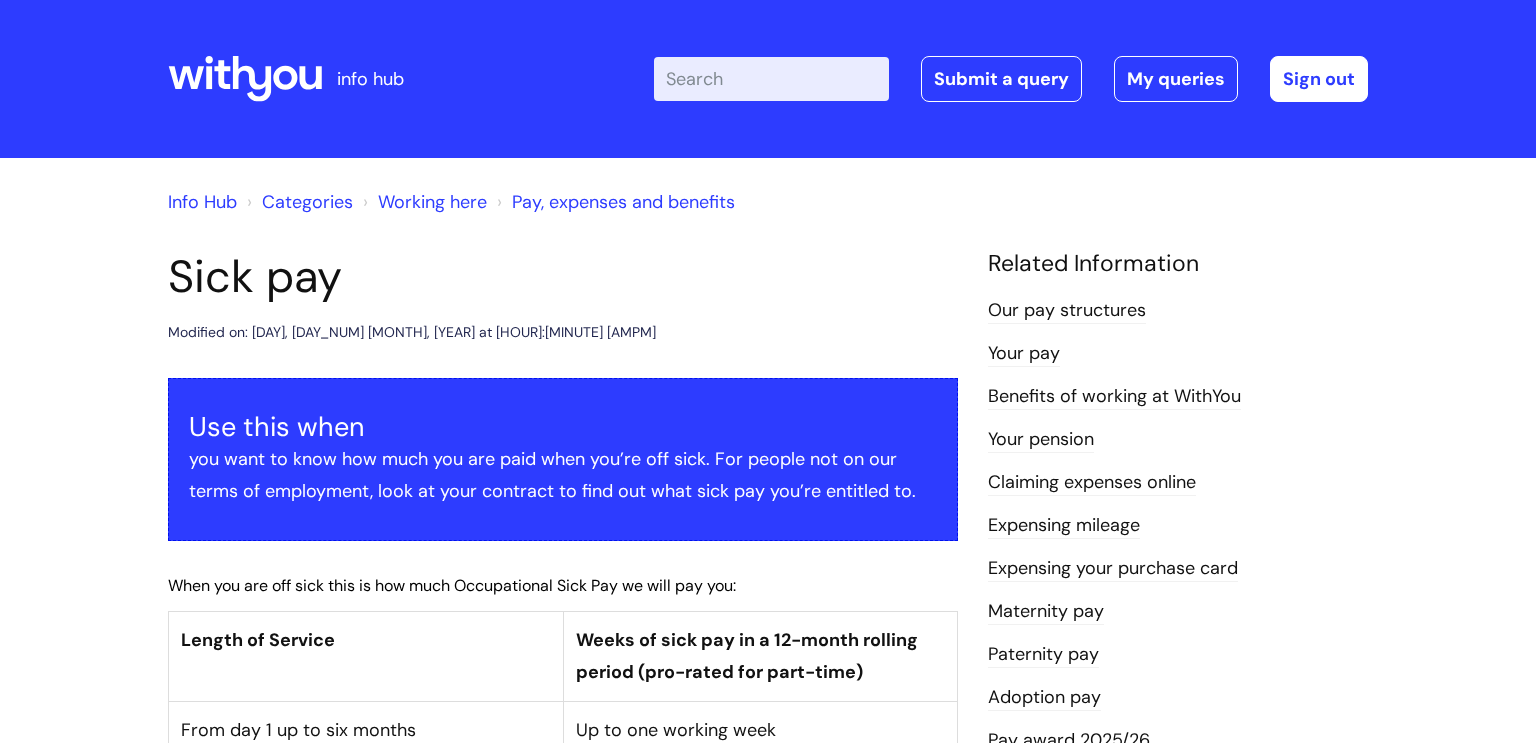 scroll, scrollTop: 0, scrollLeft: 0, axis: both 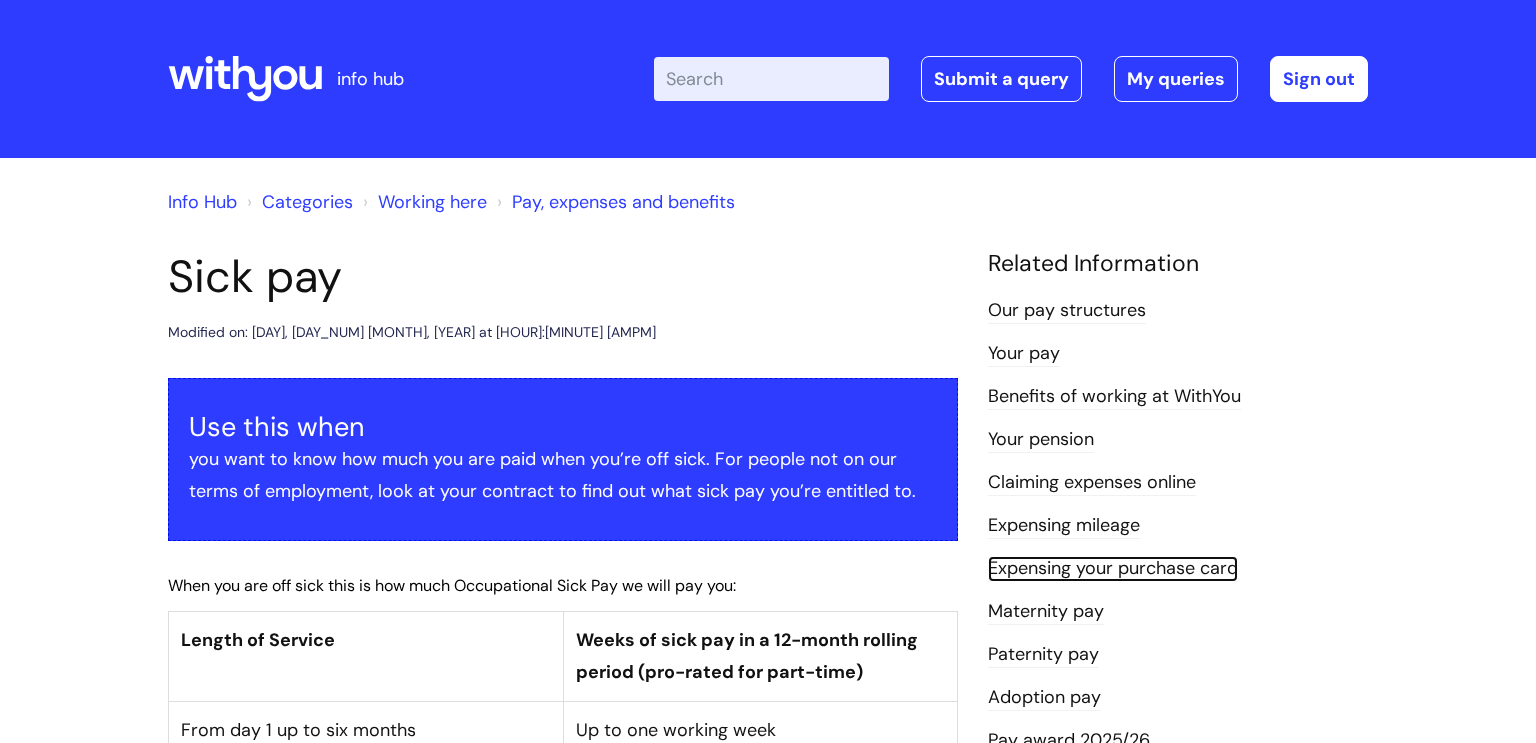 click on "Expensing your purchase card" at bounding box center [1113, 569] 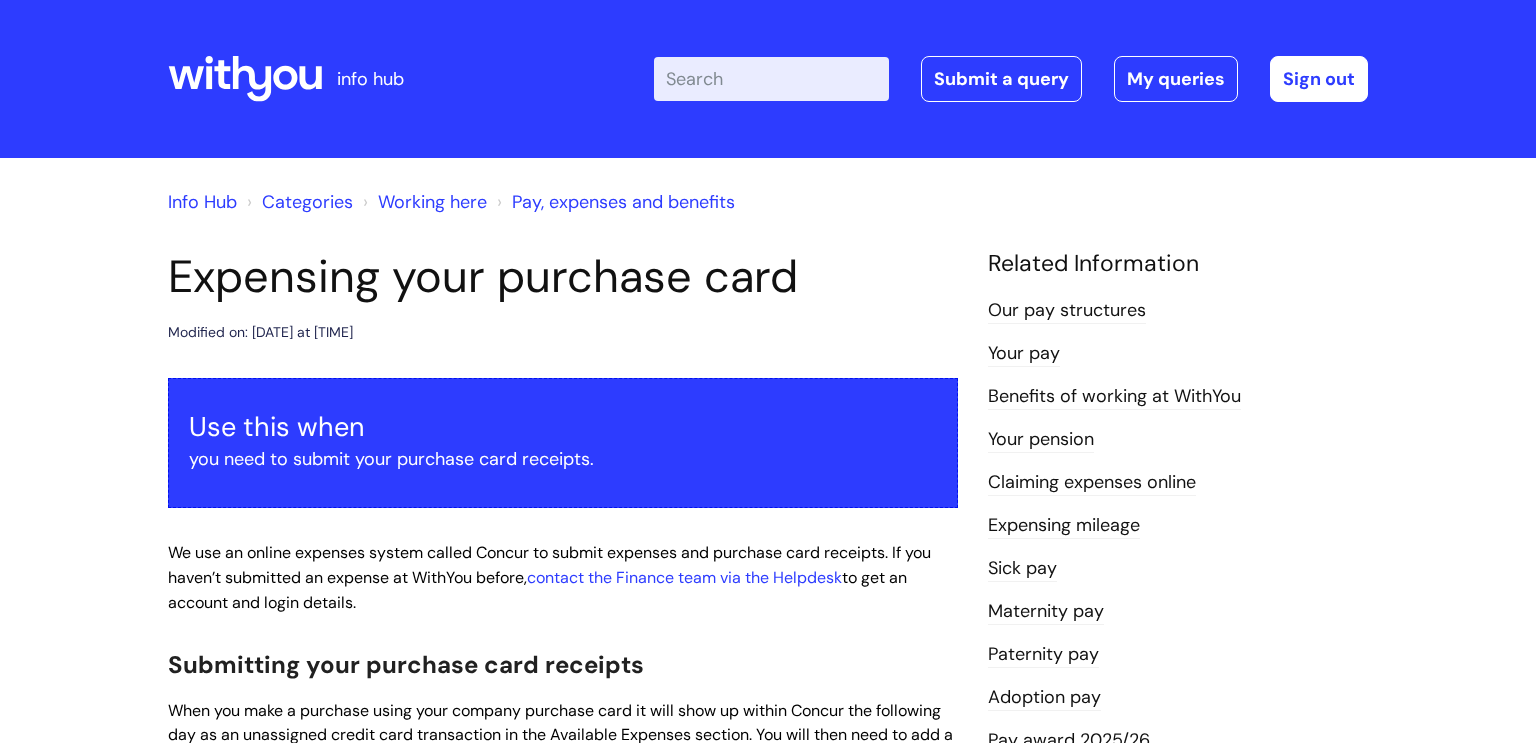 scroll, scrollTop: 0, scrollLeft: 0, axis: both 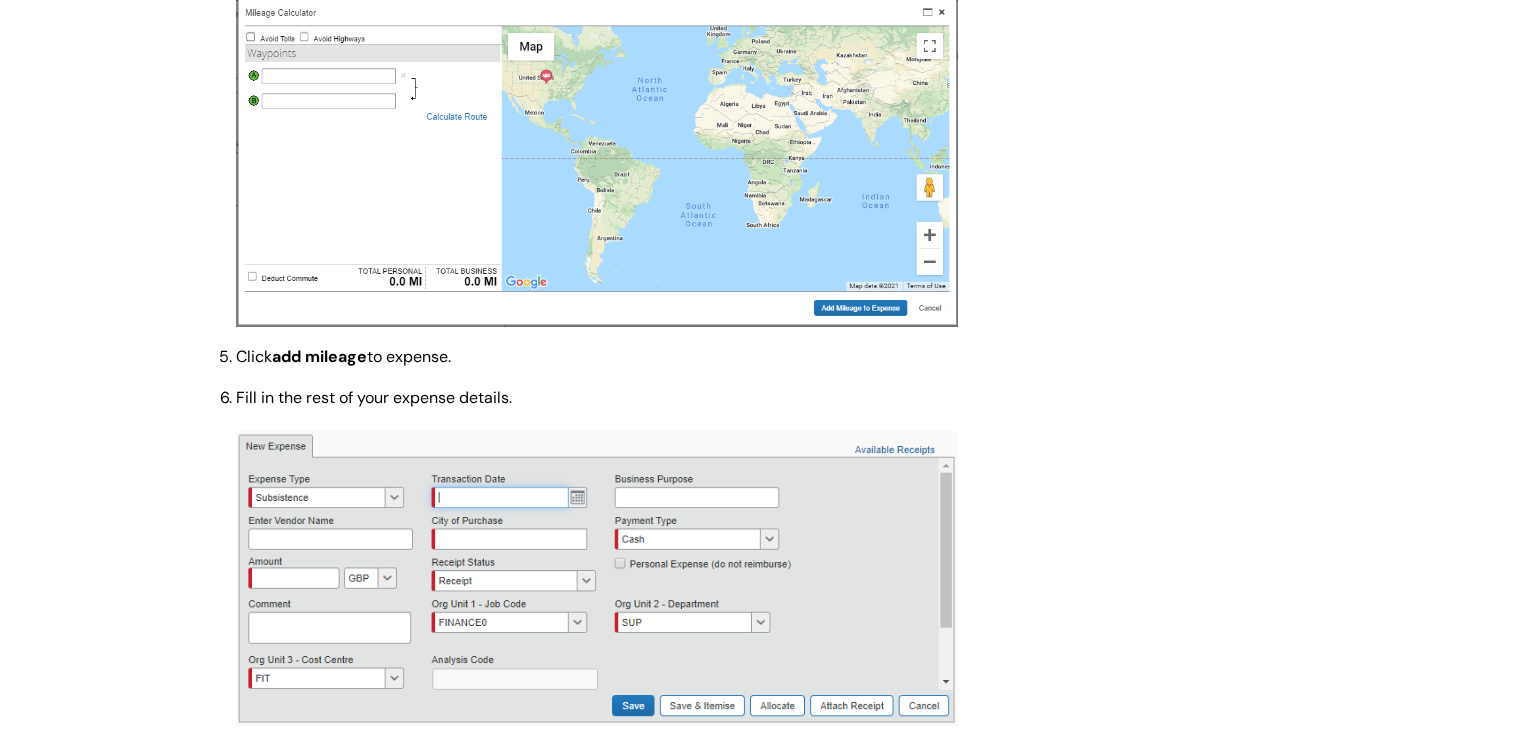 click at bounding box center [597, 578] 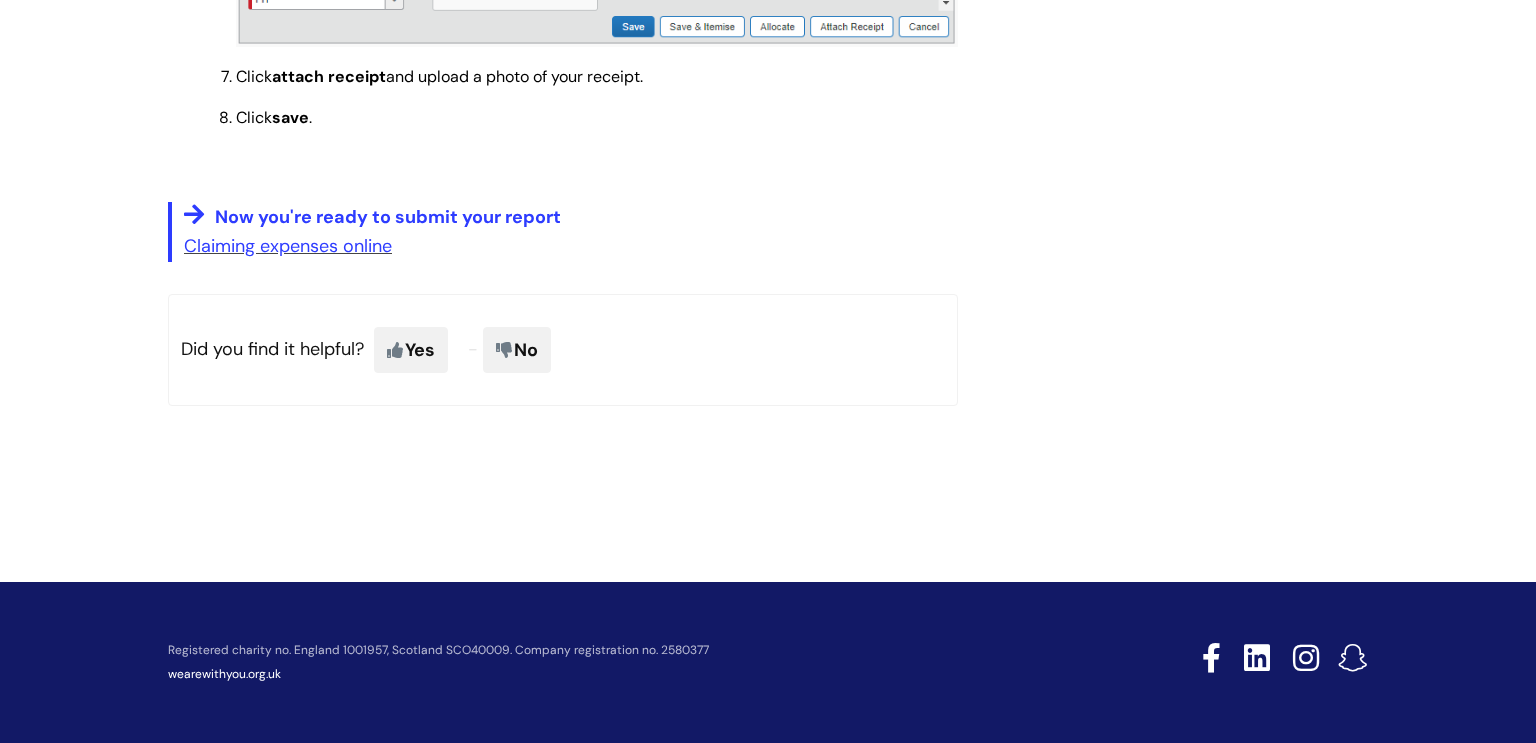 scroll, scrollTop: 3236, scrollLeft: 0, axis: vertical 